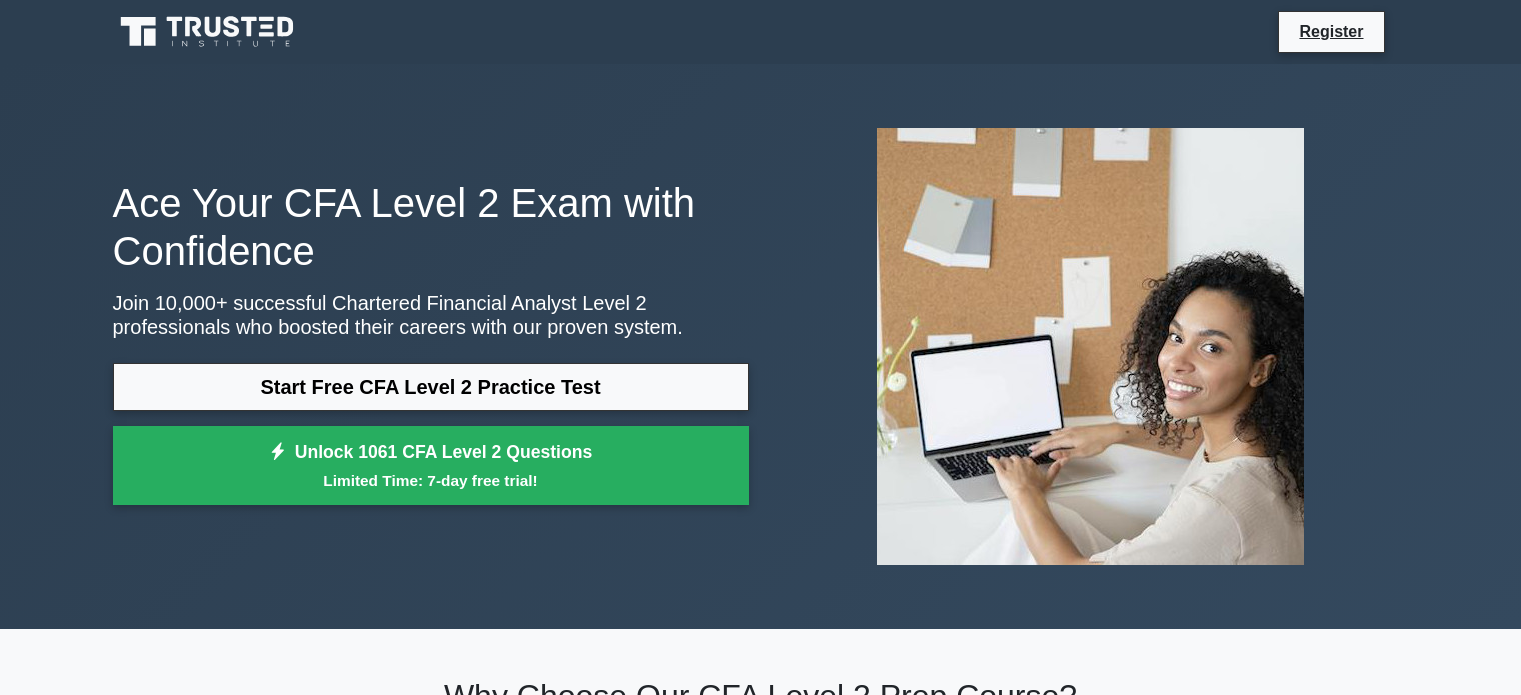 scroll, scrollTop: 1104, scrollLeft: 0, axis: vertical 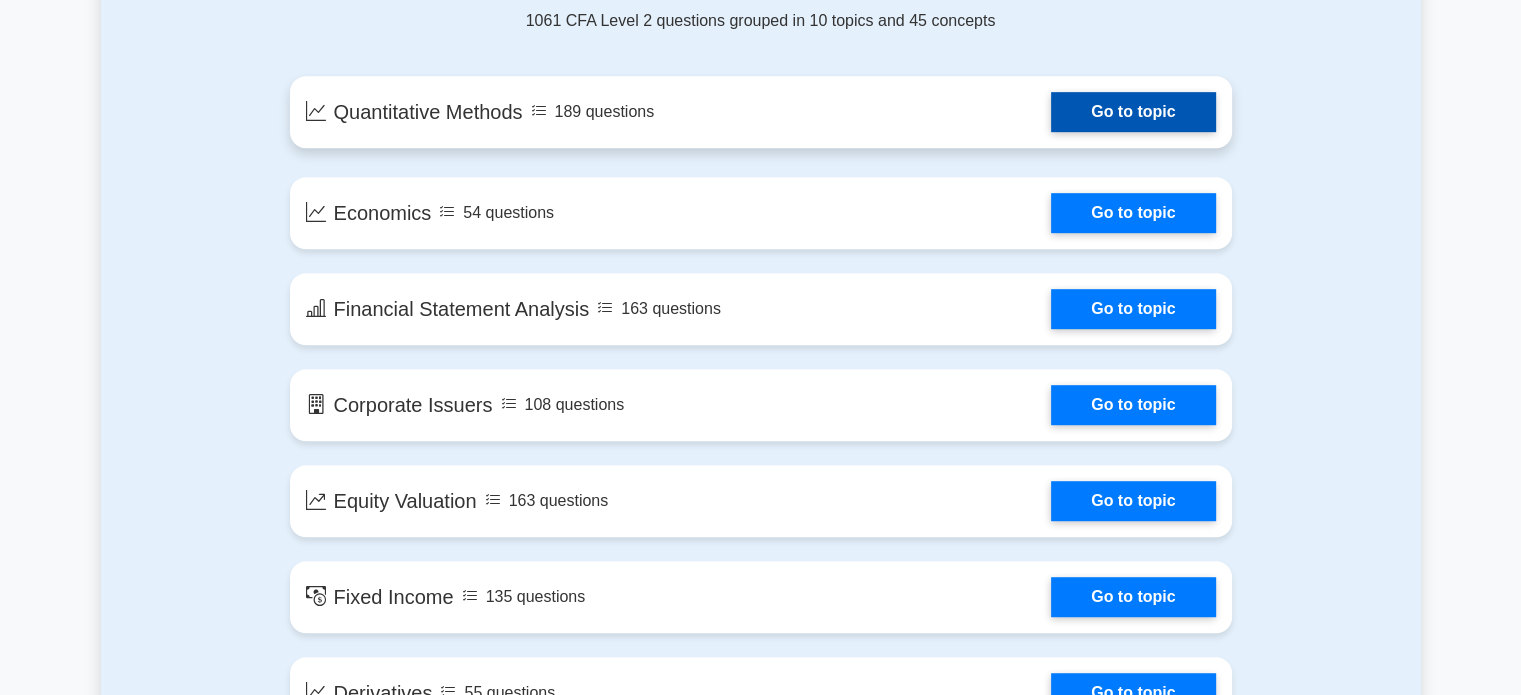 click on "Go to topic" at bounding box center [1133, 112] 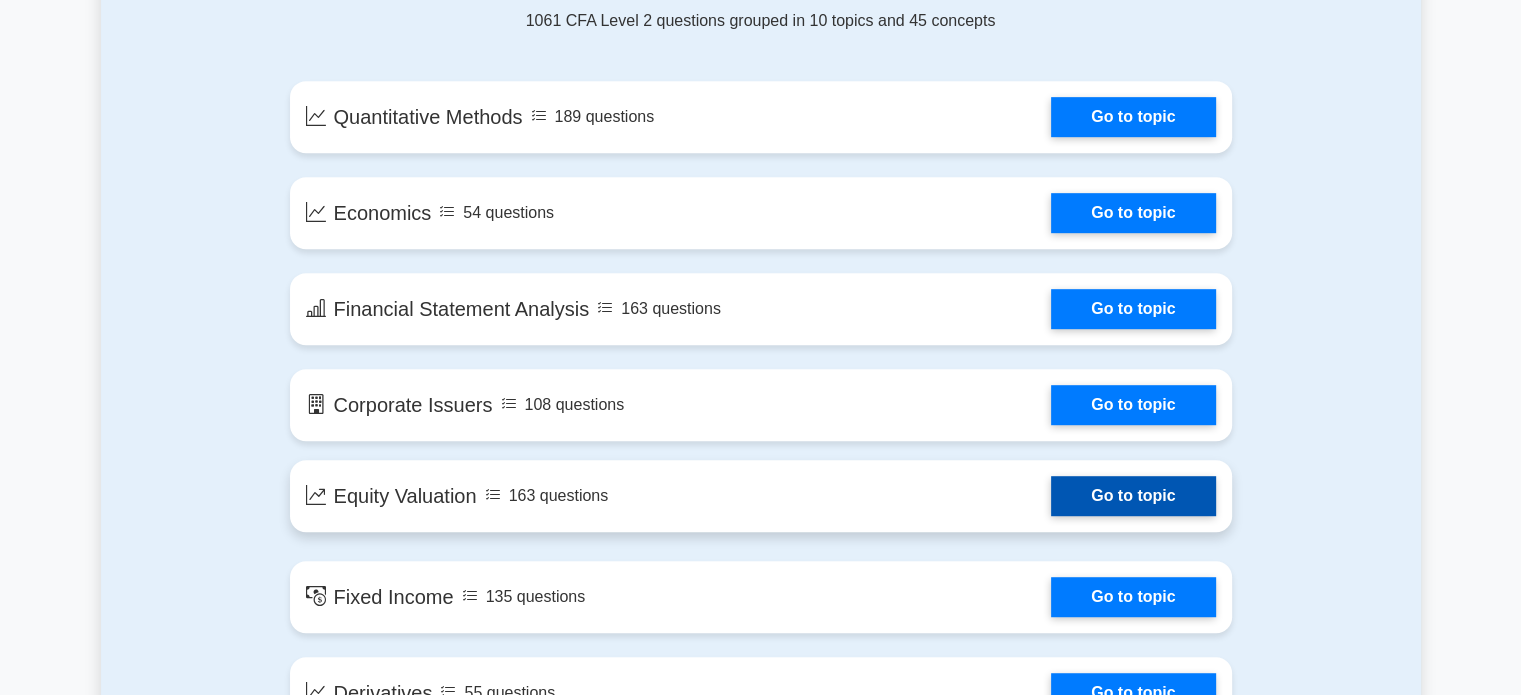 scroll, scrollTop: 1304, scrollLeft: 0, axis: vertical 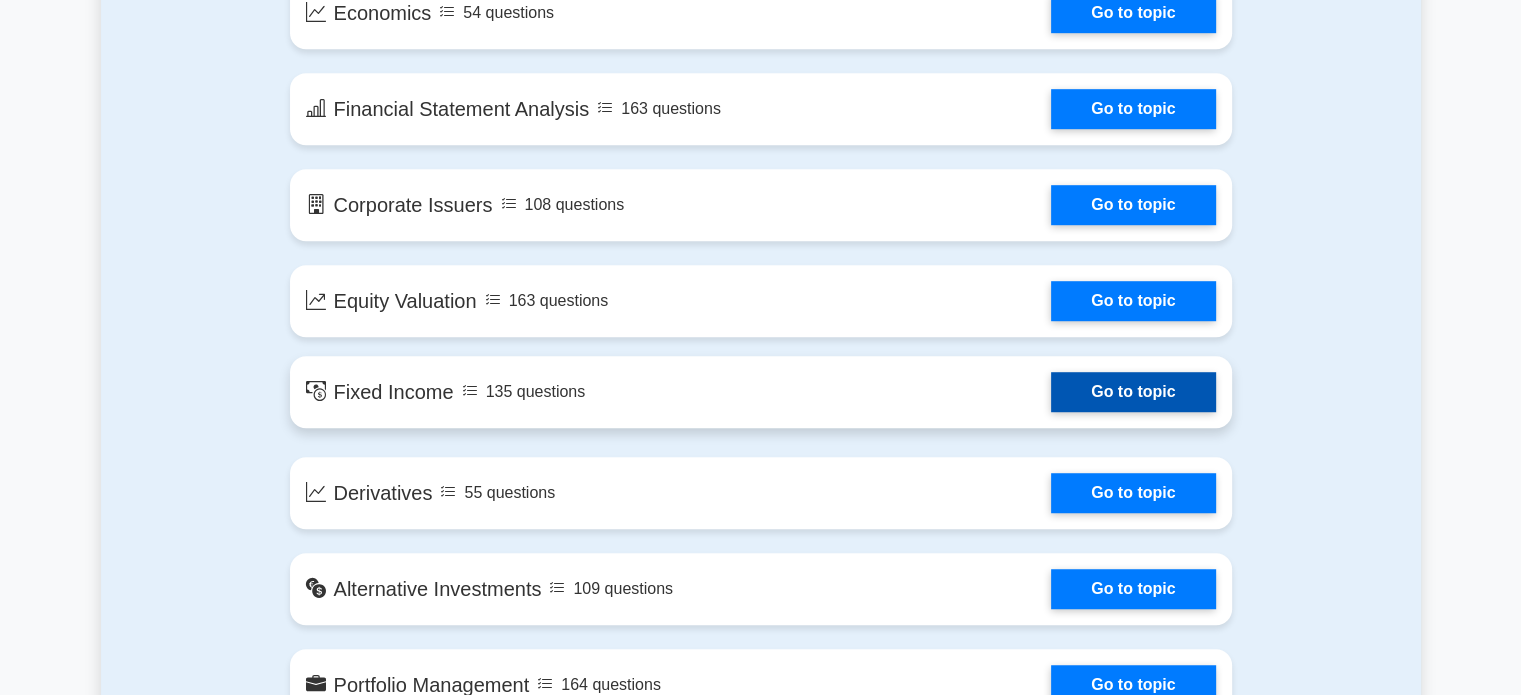 click on "Go to topic" at bounding box center [1133, 392] 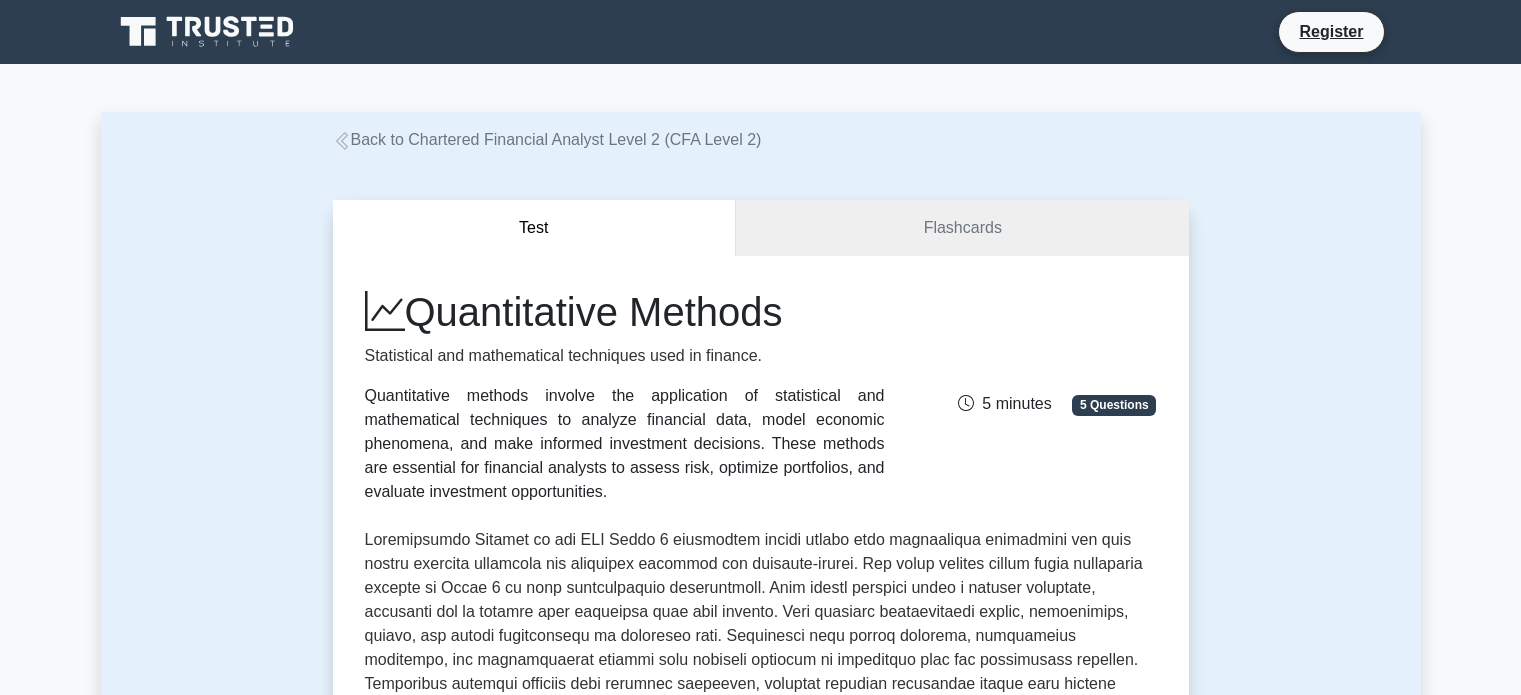 scroll, scrollTop: 0, scrollLeft: 0, axis: both 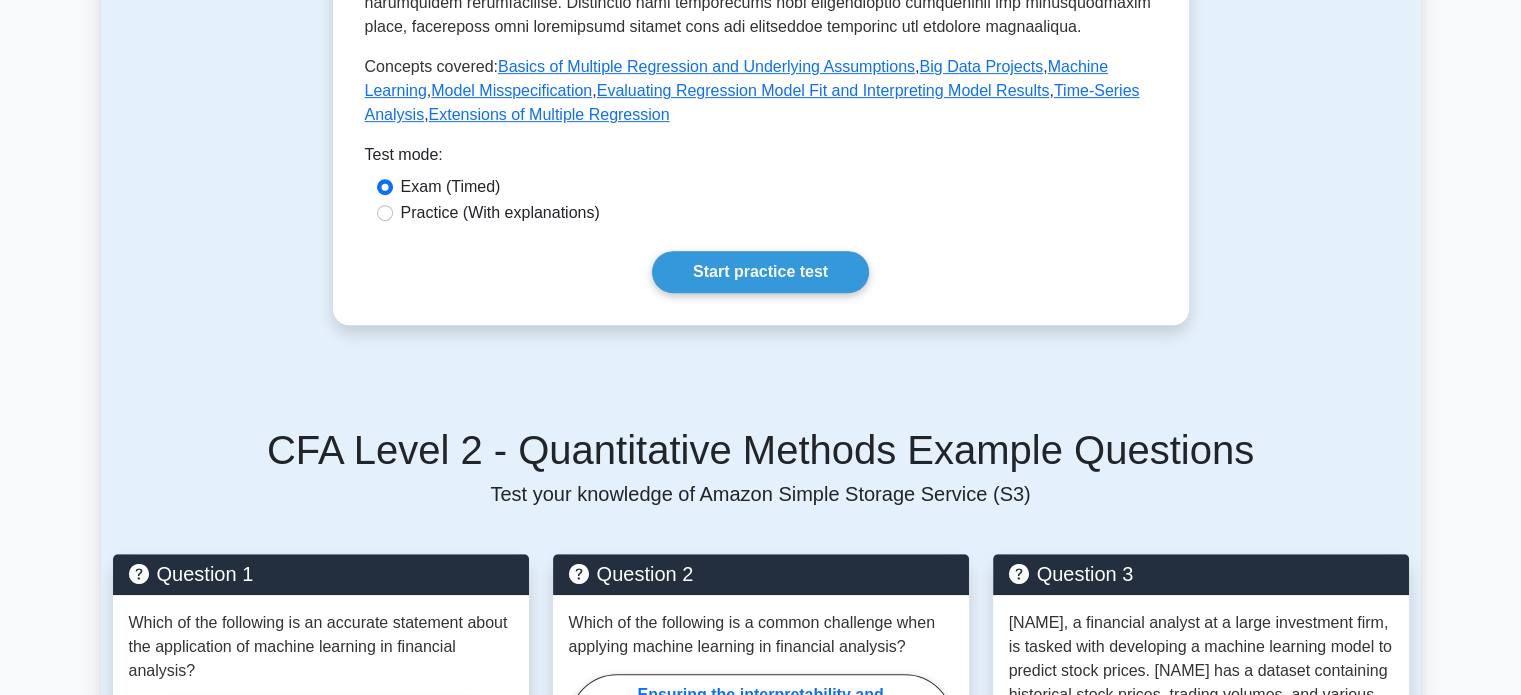 click on "Practice (With explanations)" at bounding box center [500, 213] 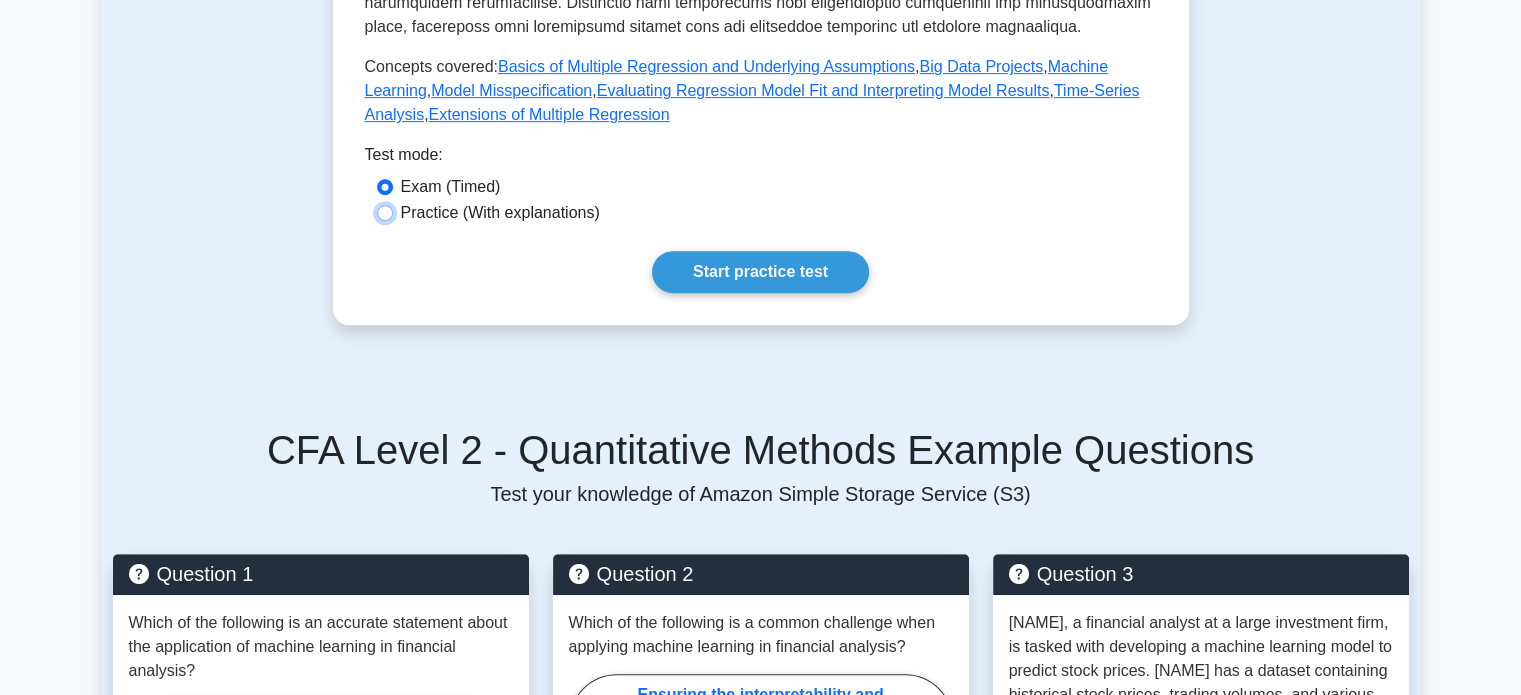 click on "Practice (With explanations)" at bounding box center [385, 213] 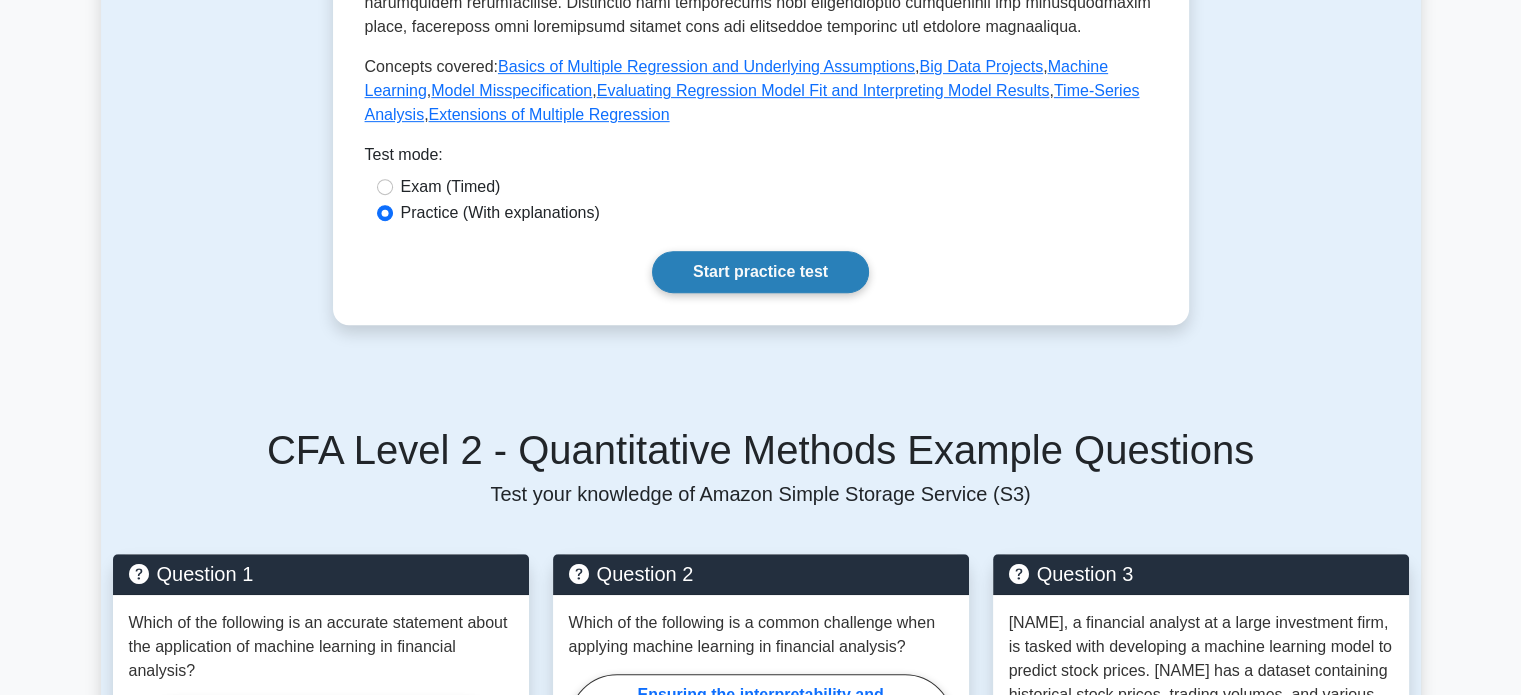click on "Start practice test" at bounding box center (760, 272) 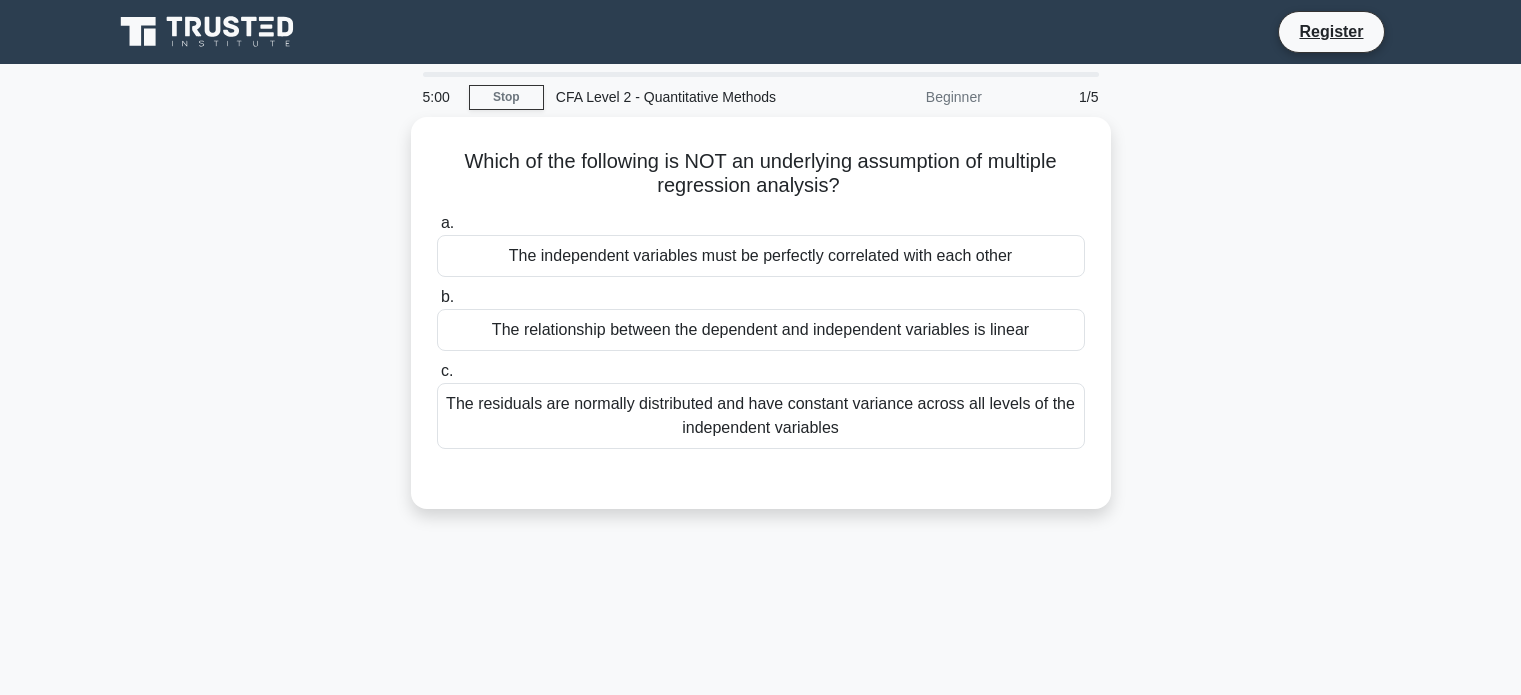 scroll, scrollTop: 0, scrollLeft: 0, axis: both 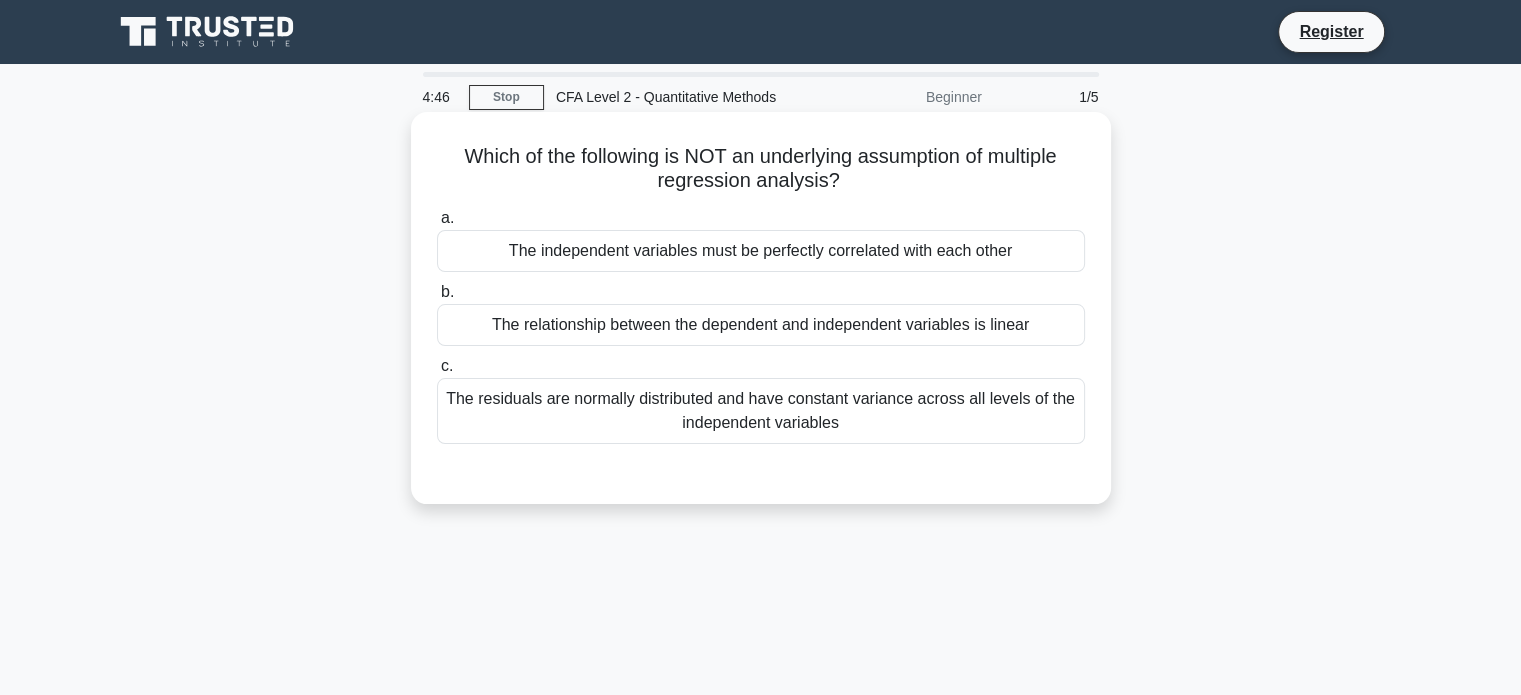 click on "The relationship between the dependent and independent variables is linear" at bounding box center (761, 325) 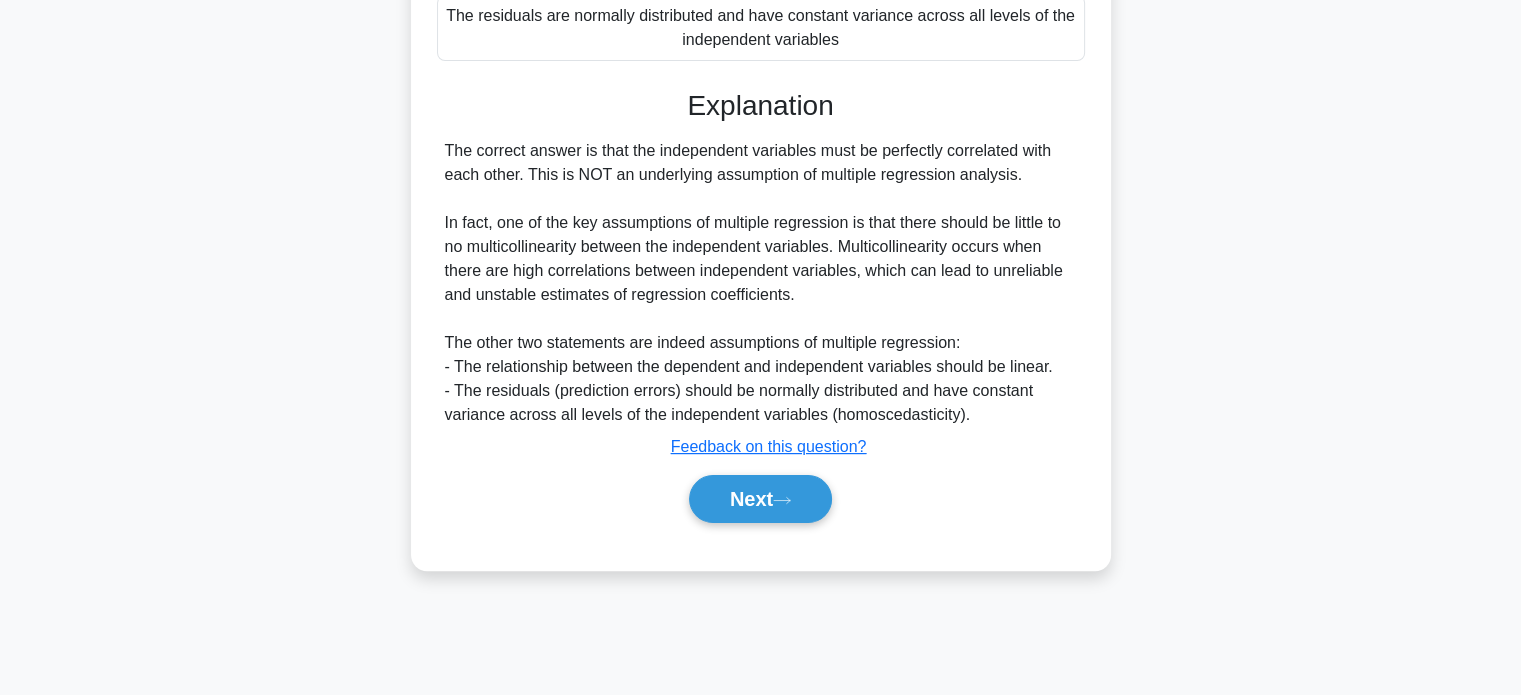 scroll, scrollTop: 384, scrollLeft: 0, axis: vertical 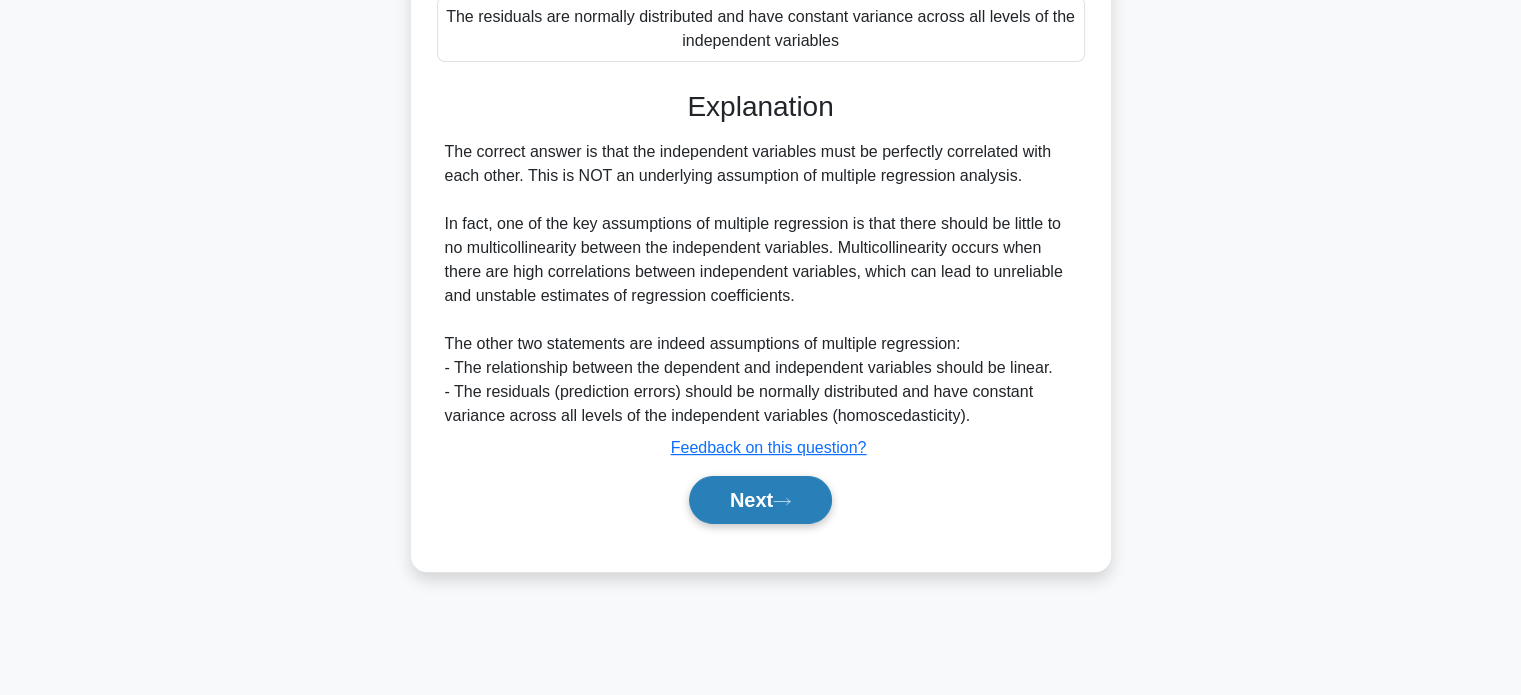 click on "Next" at bounding box center [760, 500] 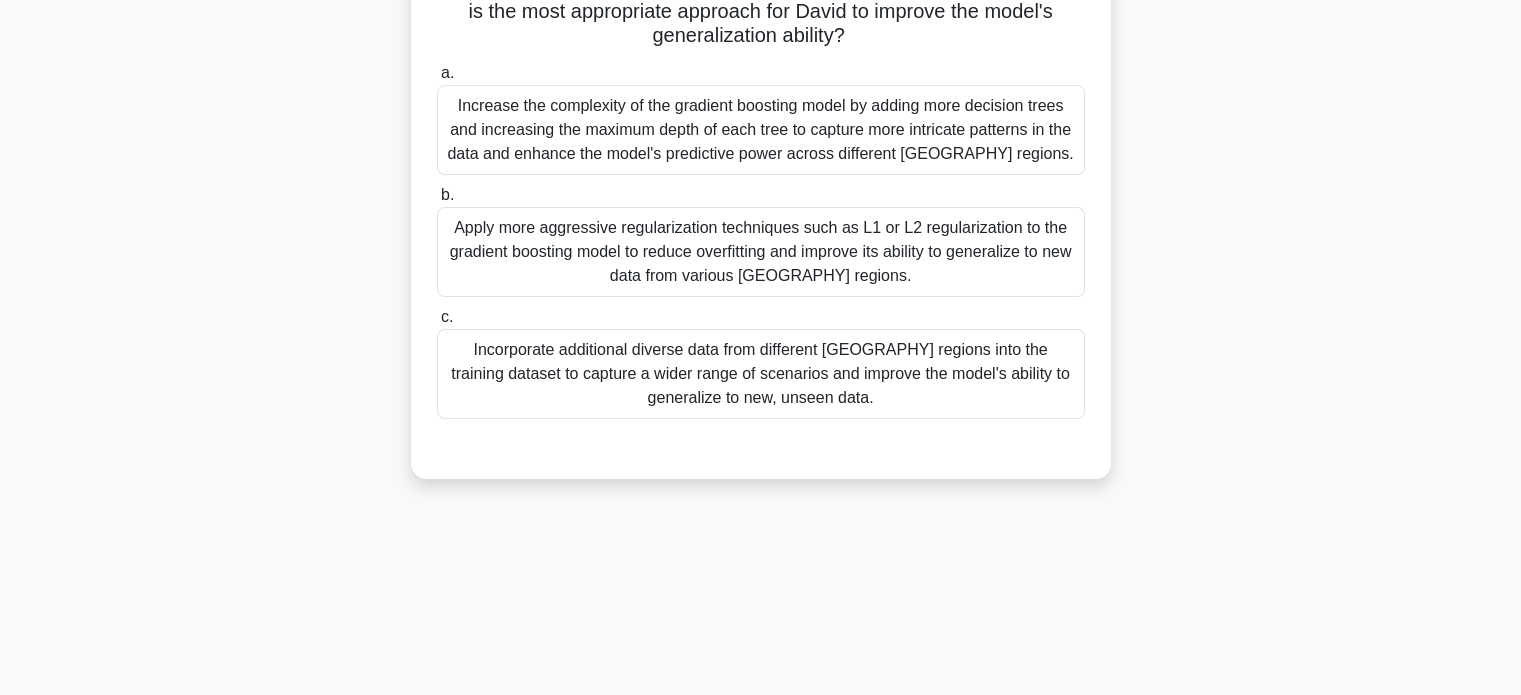 scroll, scrollTop: 384, scrollLeft: 0, axis: vertical 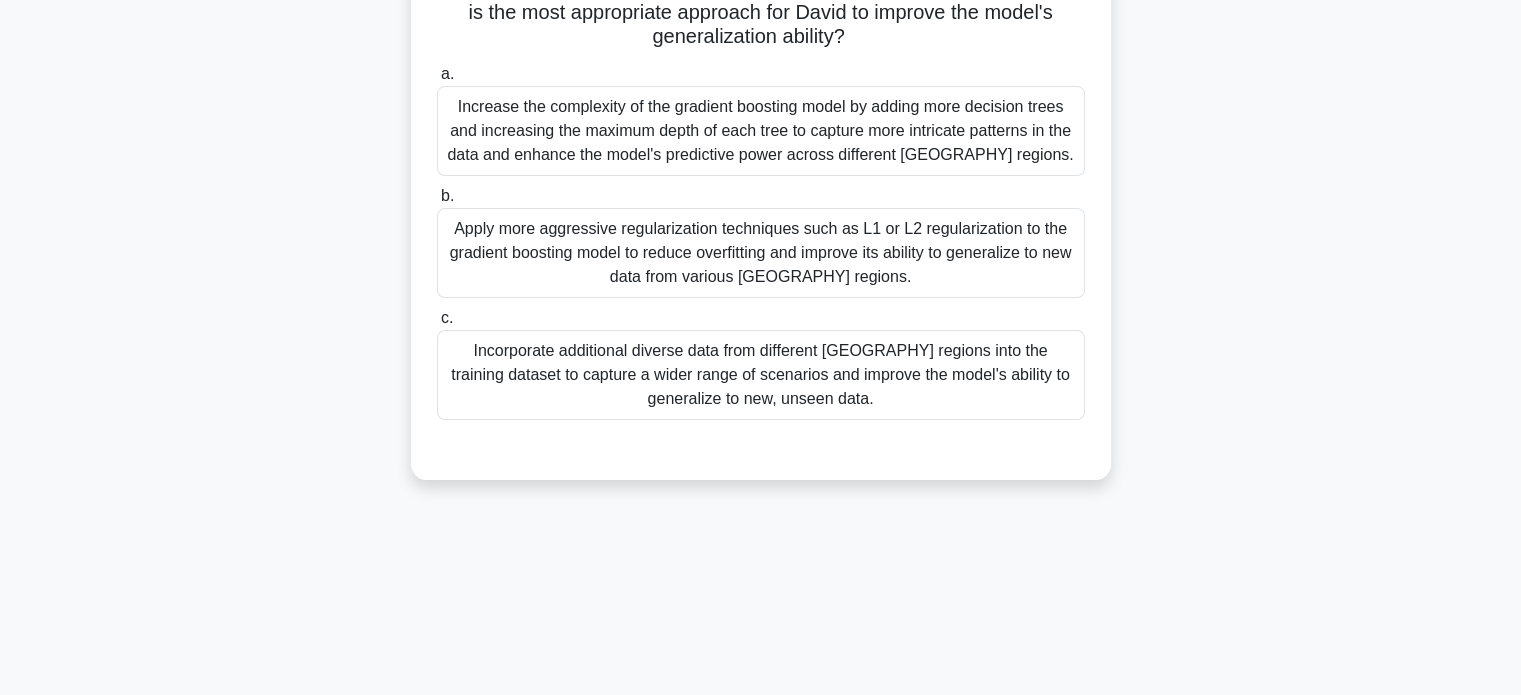 click on "Incorporate additional diverse data from different [GEOGRAPHY] regions into the training dataset to capture a wider range of scenarios and improve the model's ability to generalize to new, unseen data." at bounding box center [761, 375] 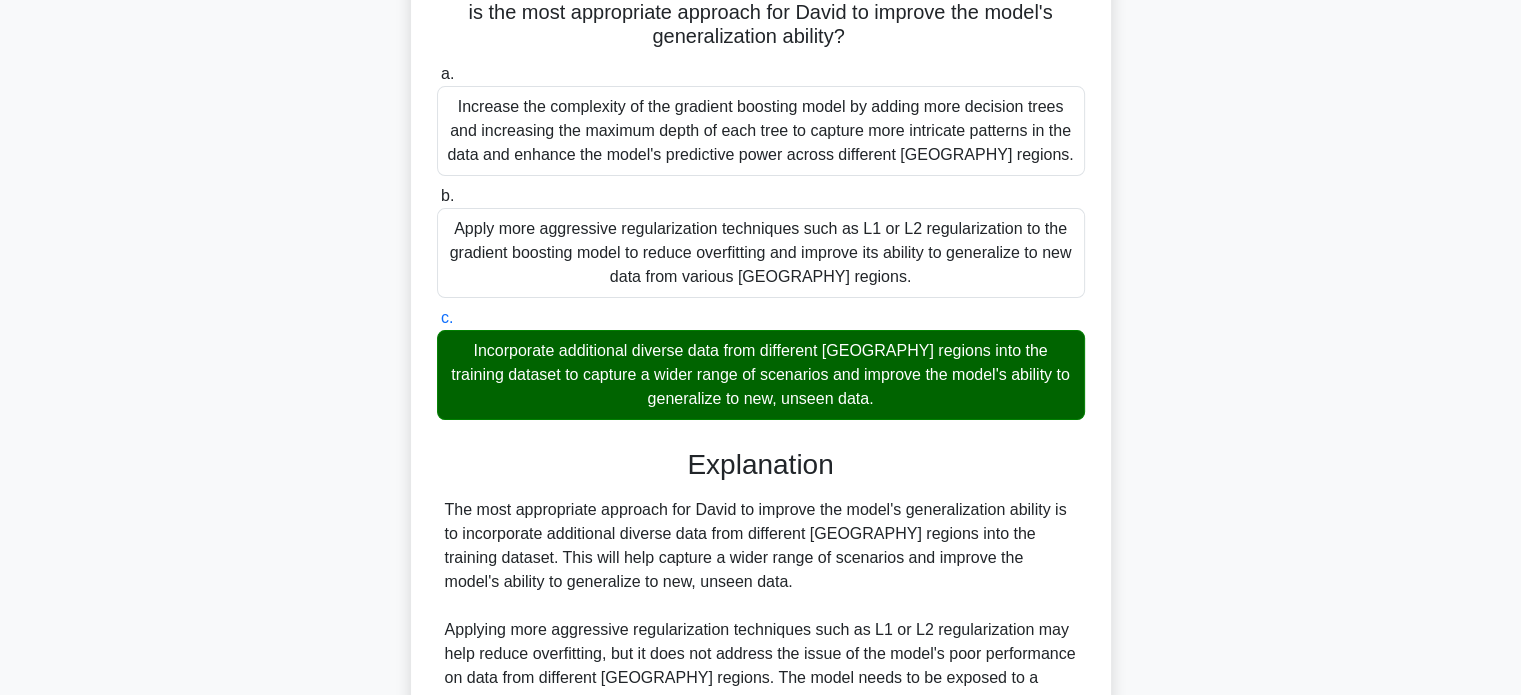 scroll, scrollTop: 0, scrollLeft: 0, axis: both 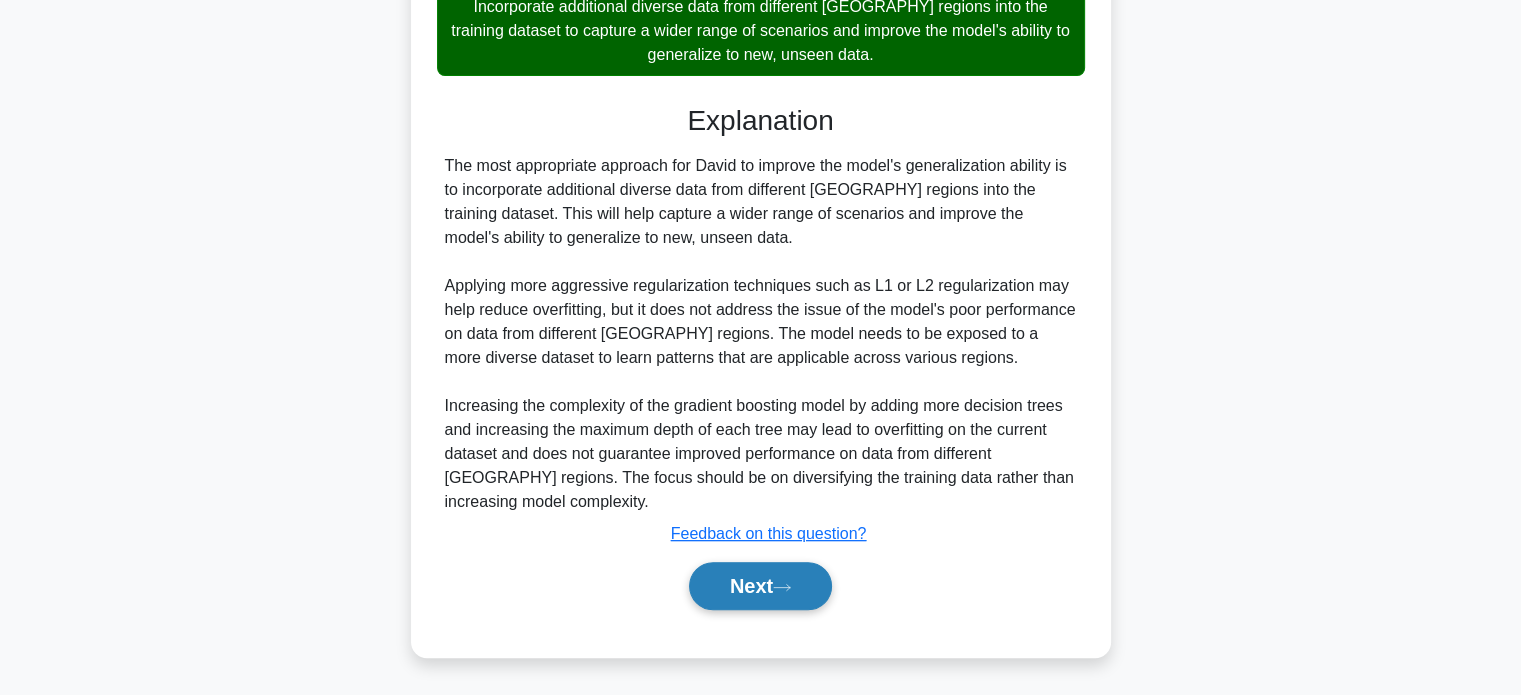 click on "Next" at bounding box center [760, 586] 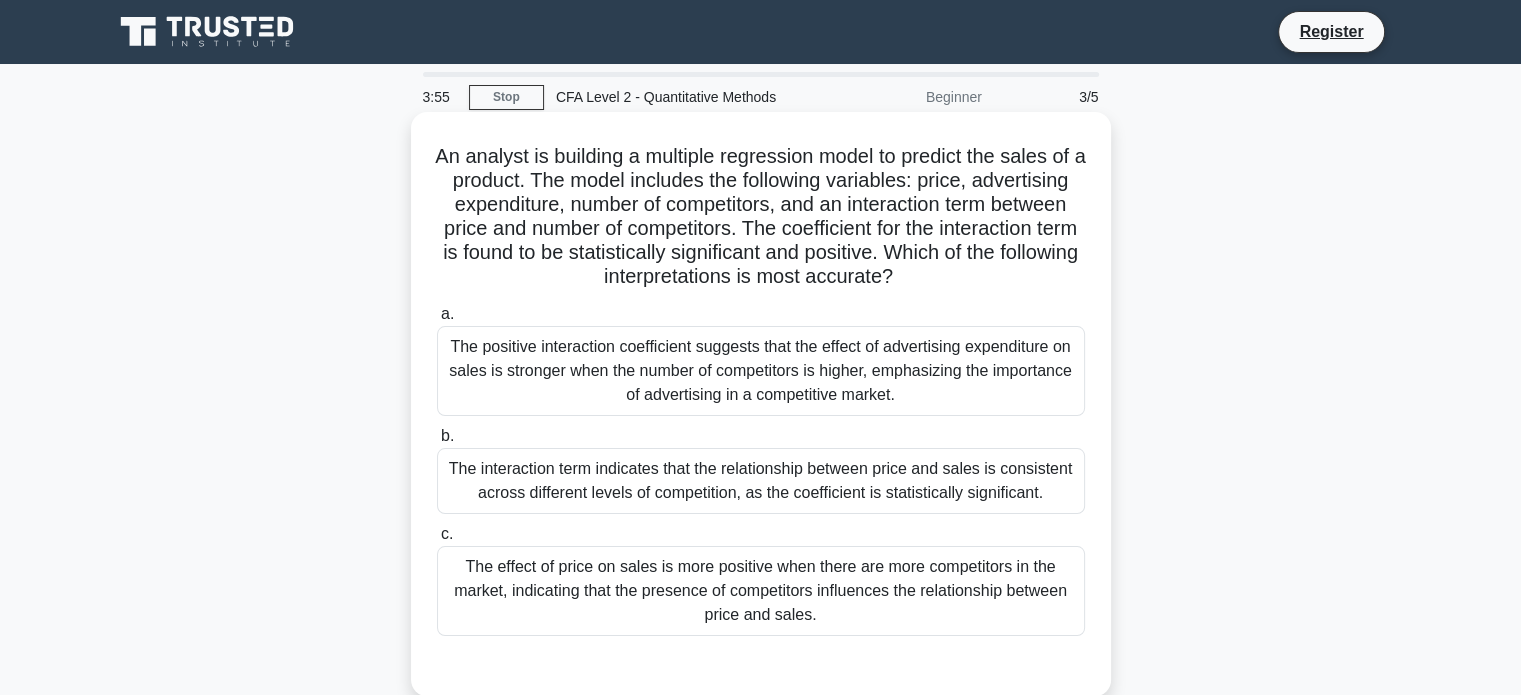 scroll, scrollTop: 0, scrollLeft: 0, axis: both 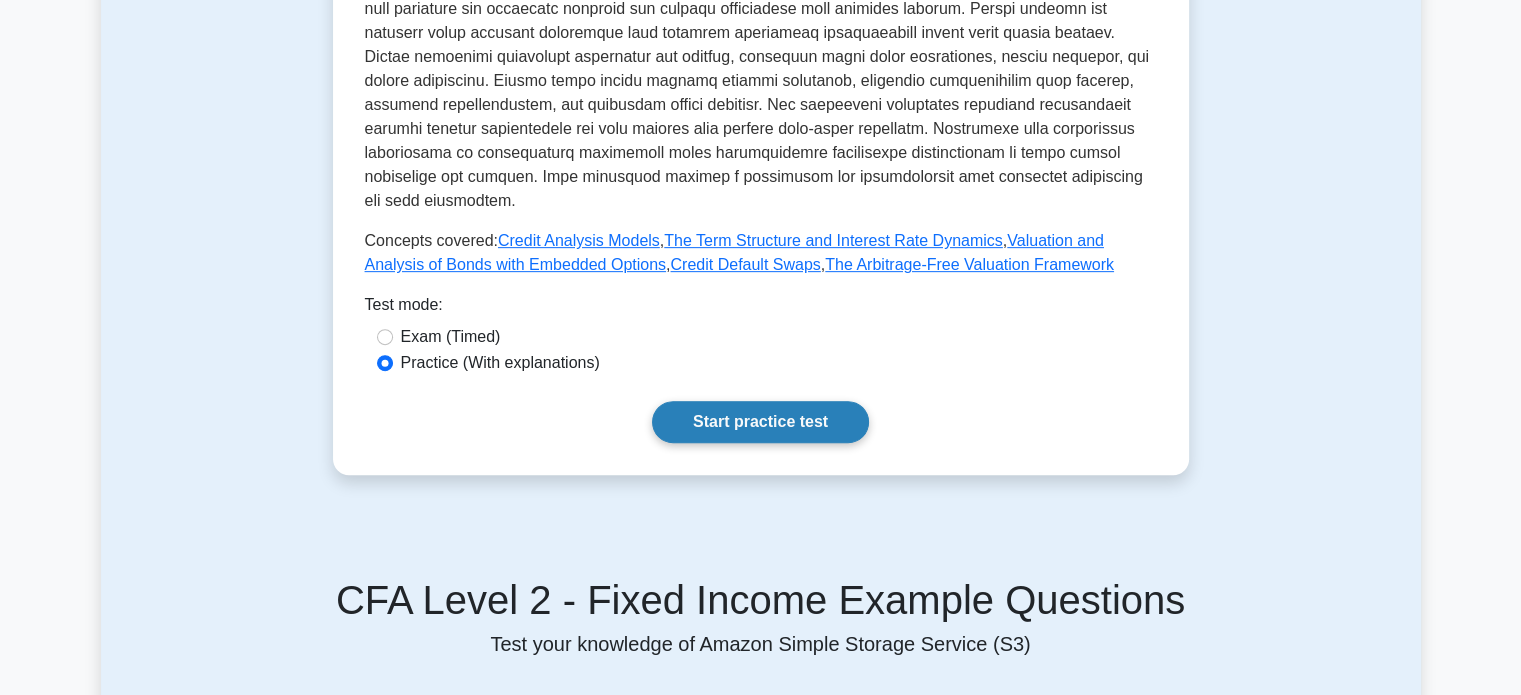 click on "Start practice test" at bounding box center [760, 422] 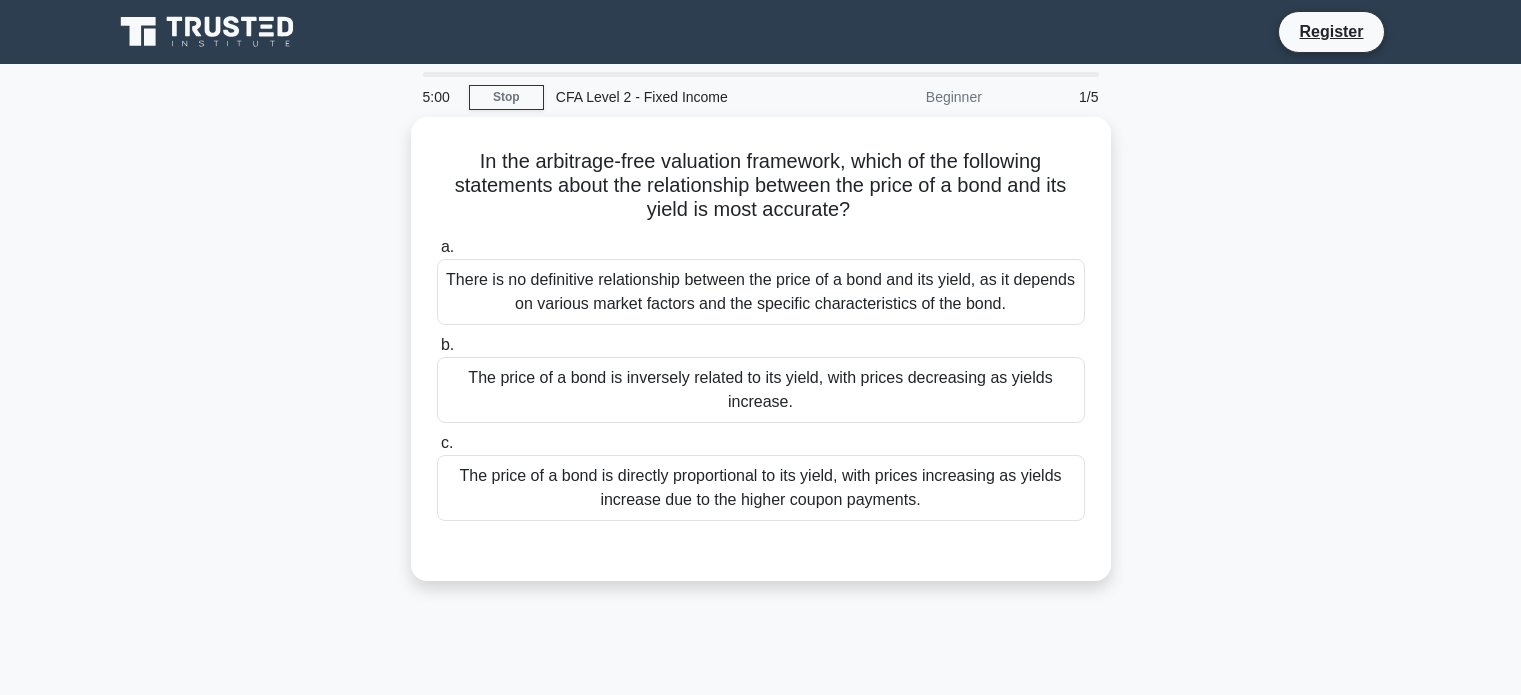 scroll, scrollTop: 0, scrollLeft: 0, axis: both 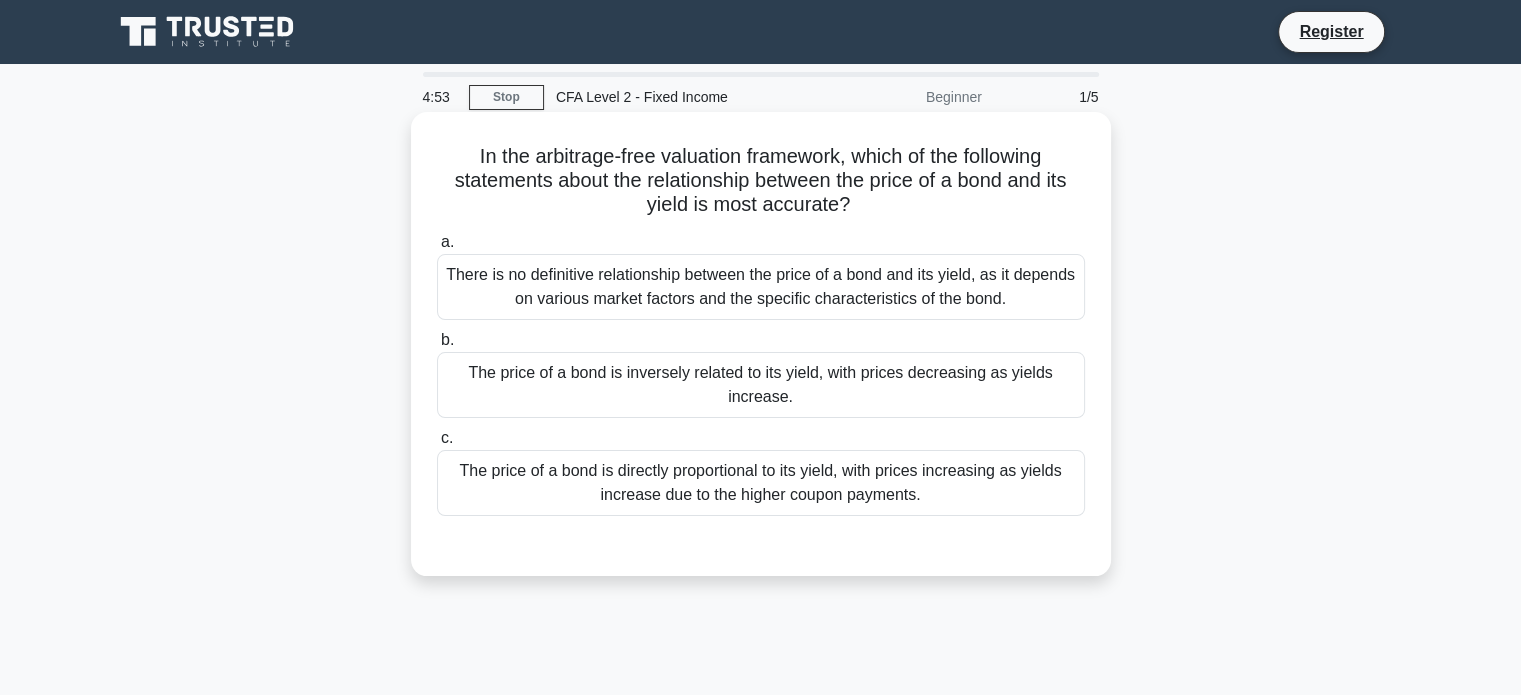 click on "The price of a bond is inversely related to its yield, with prices decreasing as yields increase." at bounding box center (761, 385) 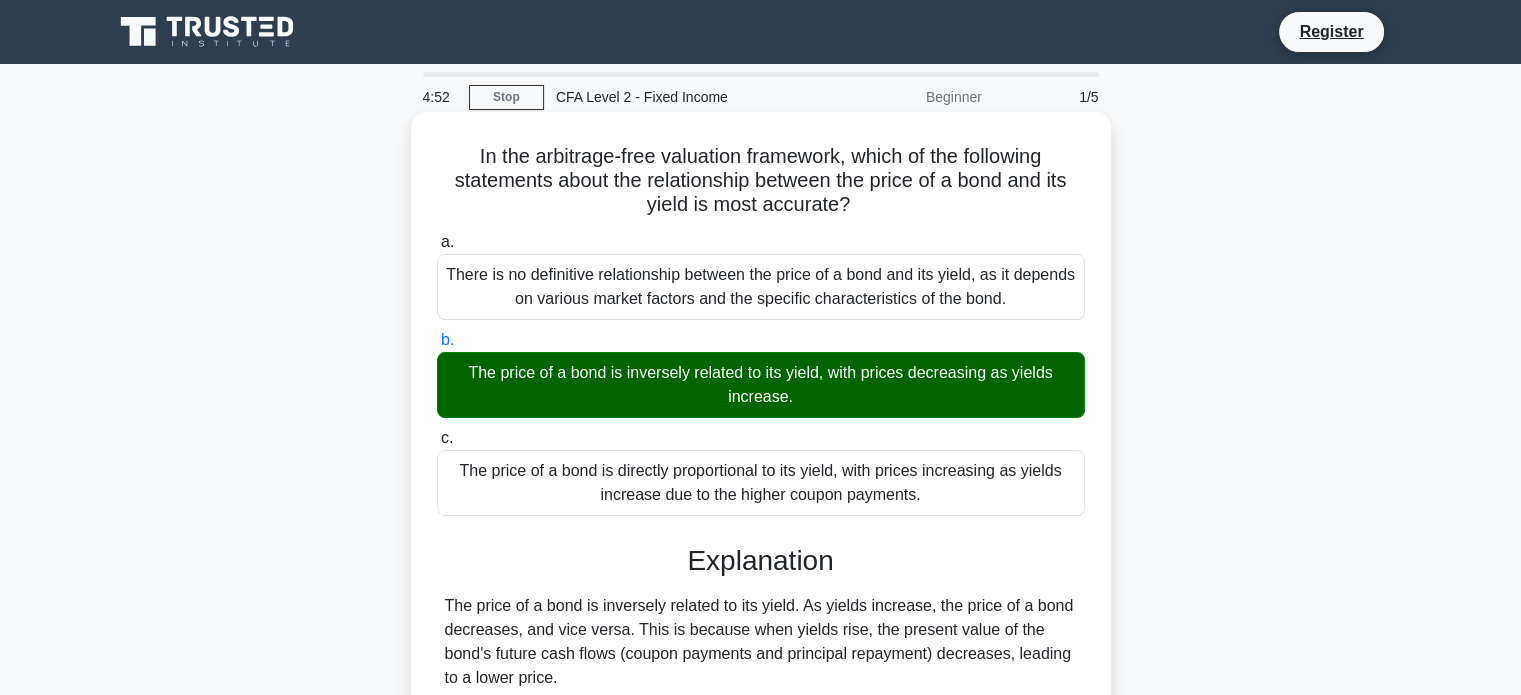 scroll, scrollTop: 439, scrollLeft: 0, axis: vertical 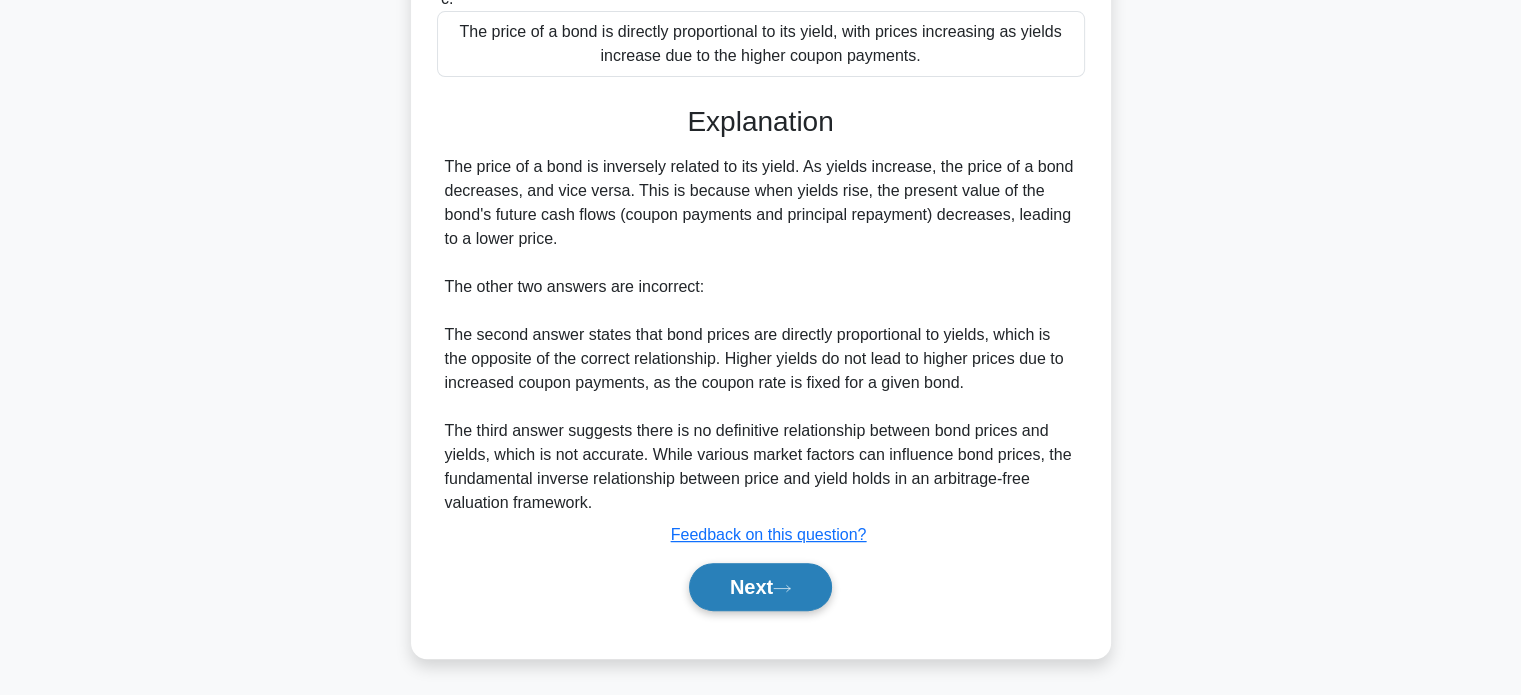 click on "Next" at bounding box center (760, 587) 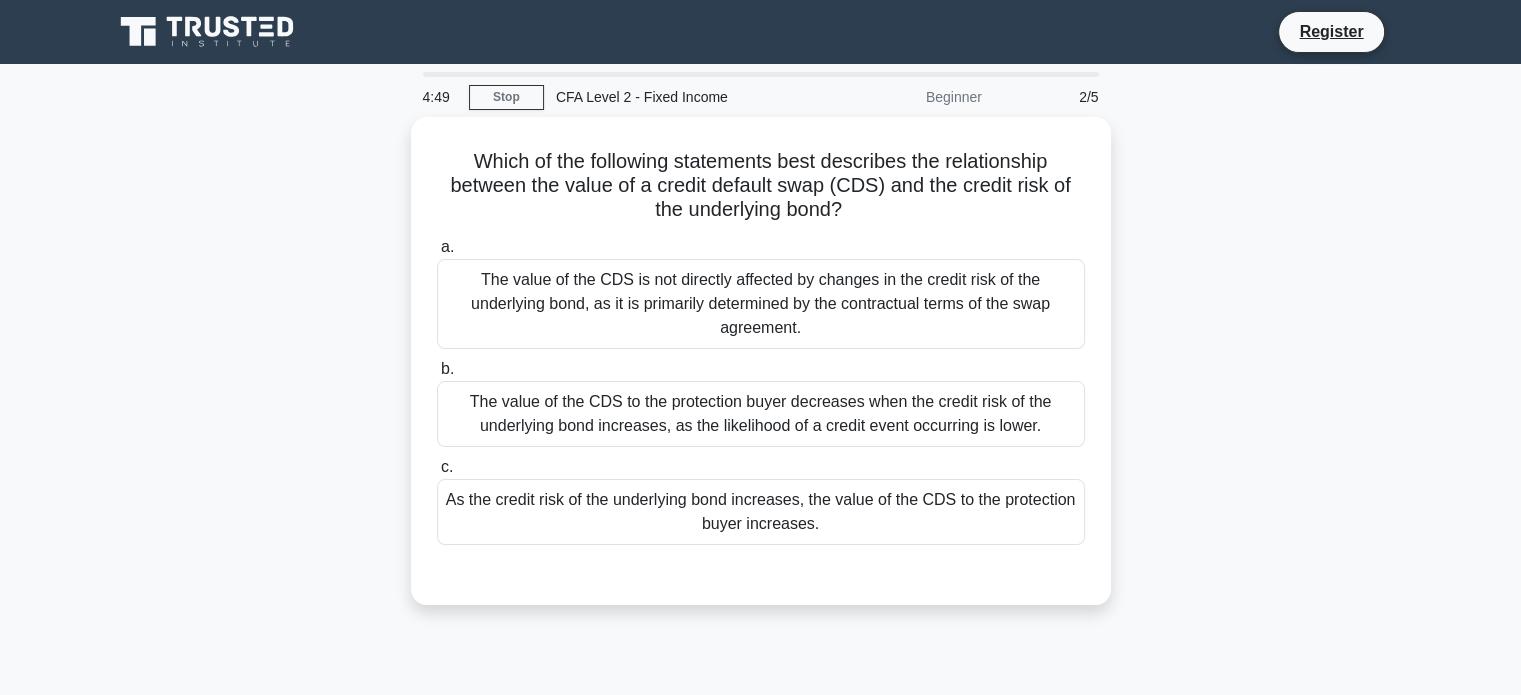 scroll, scrollTop: 2, scrollLeft: 0, axis: vertical 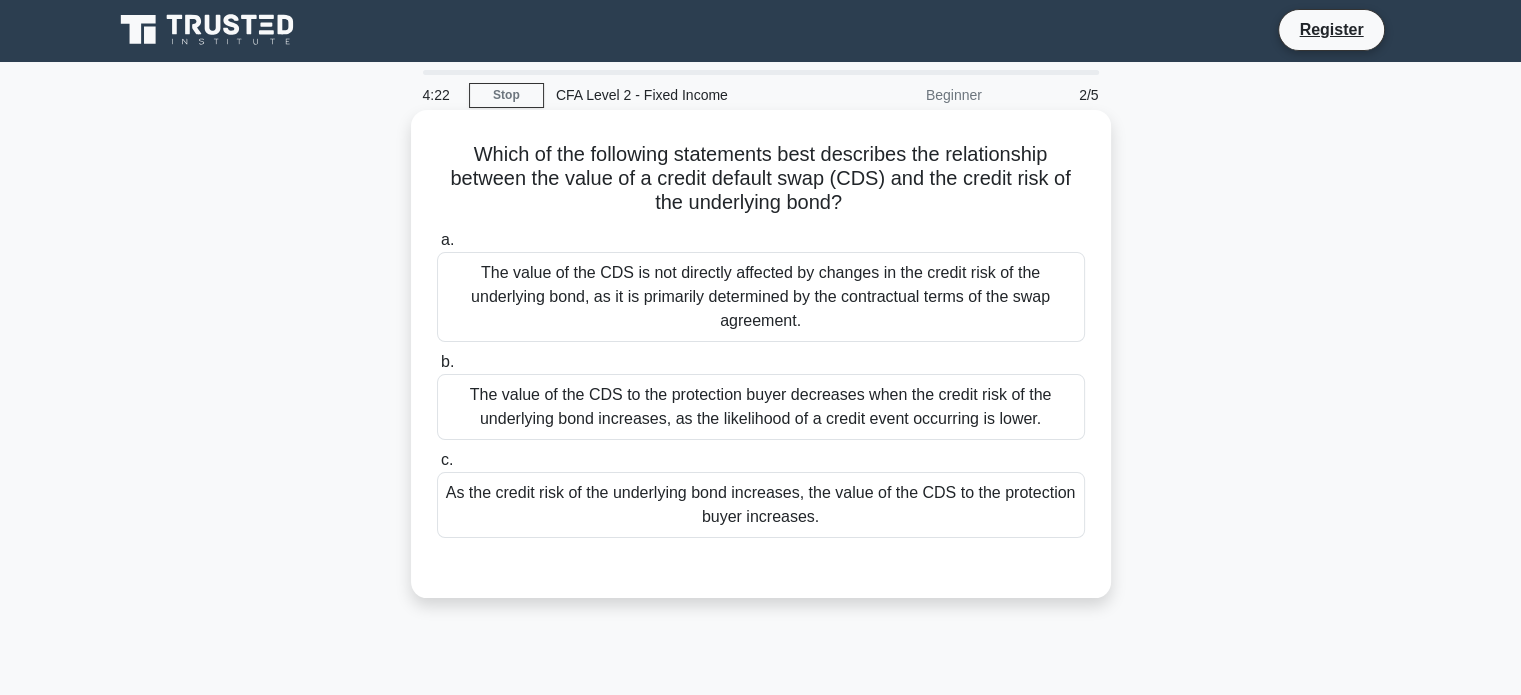 click on "As the credit risk of the underlying bond increases, the value of the CDS to the protection buyer increases." at bounding box center [761, 505] 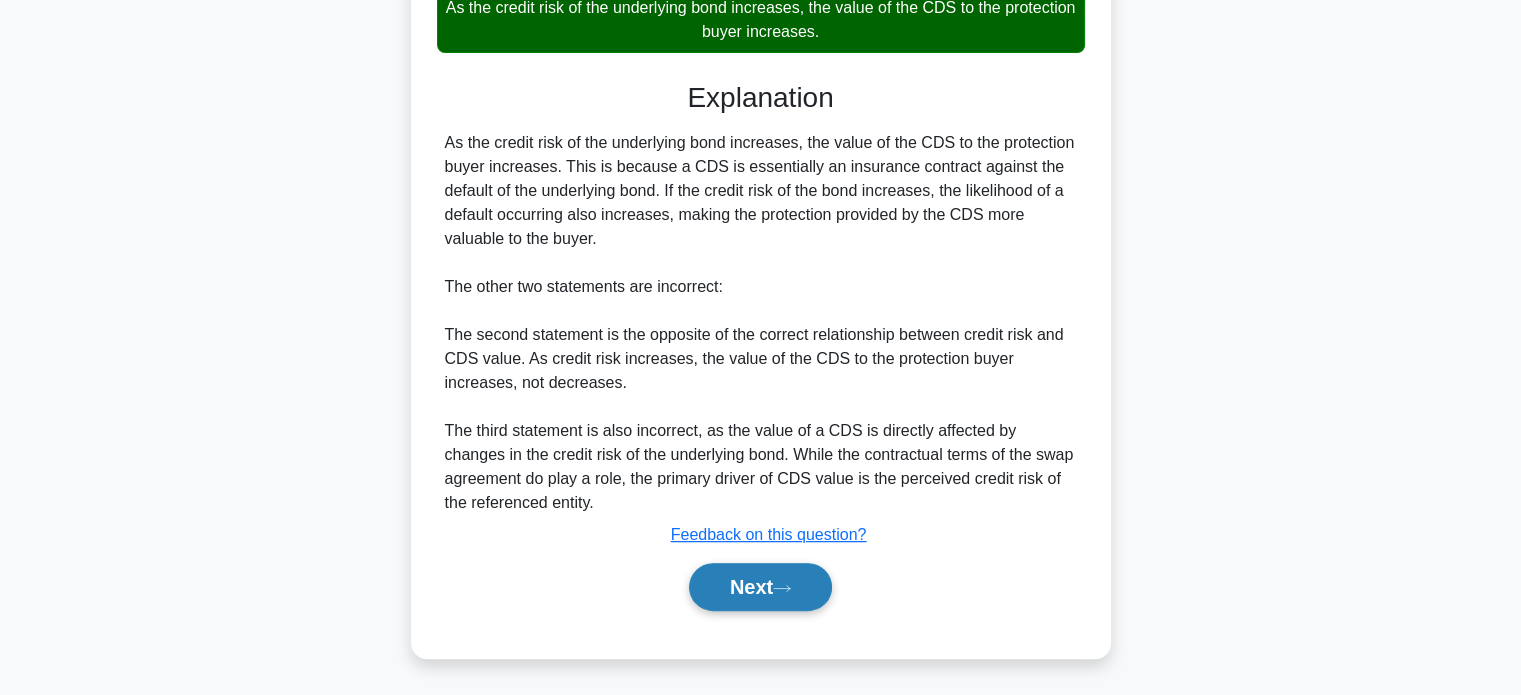 click on "Next" at bounding box center [760, 587] 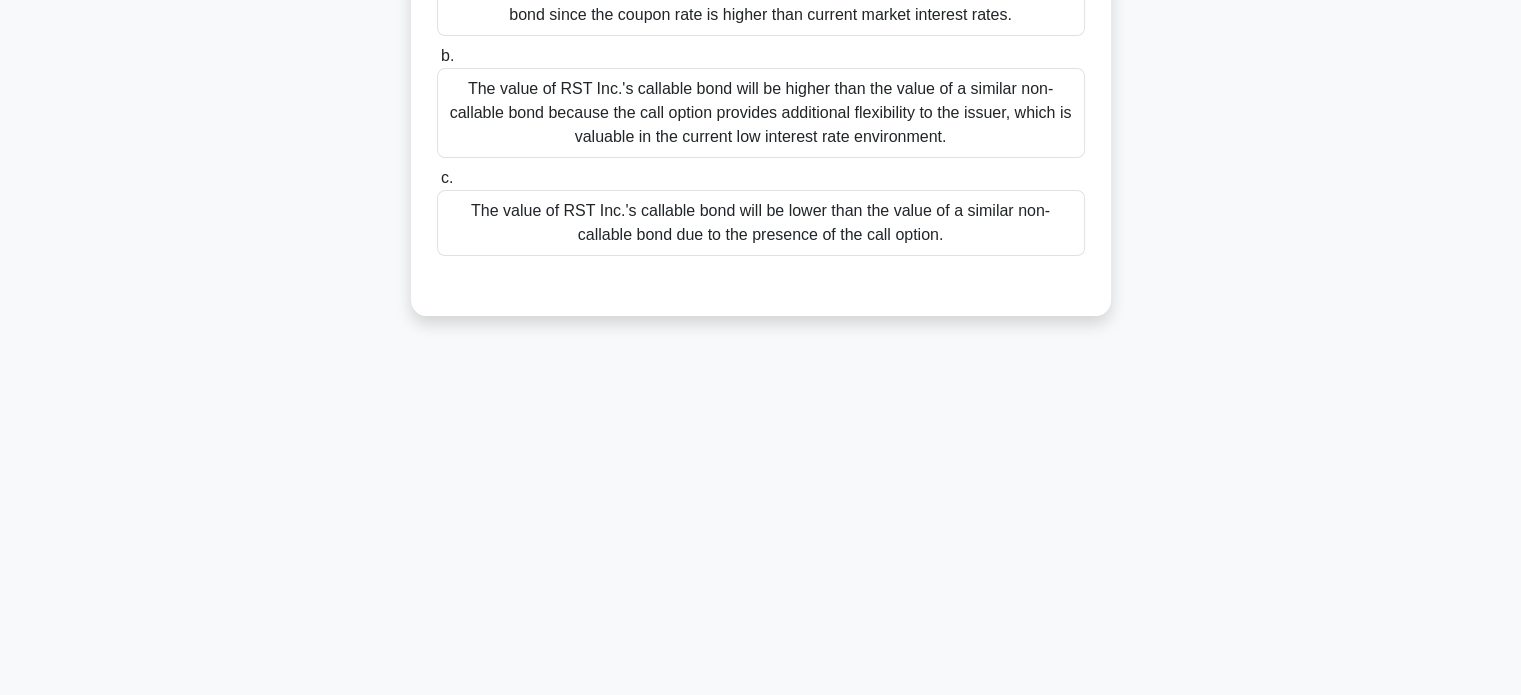scroll, scrollTop: 0, scrollLeft: 0, axis: both 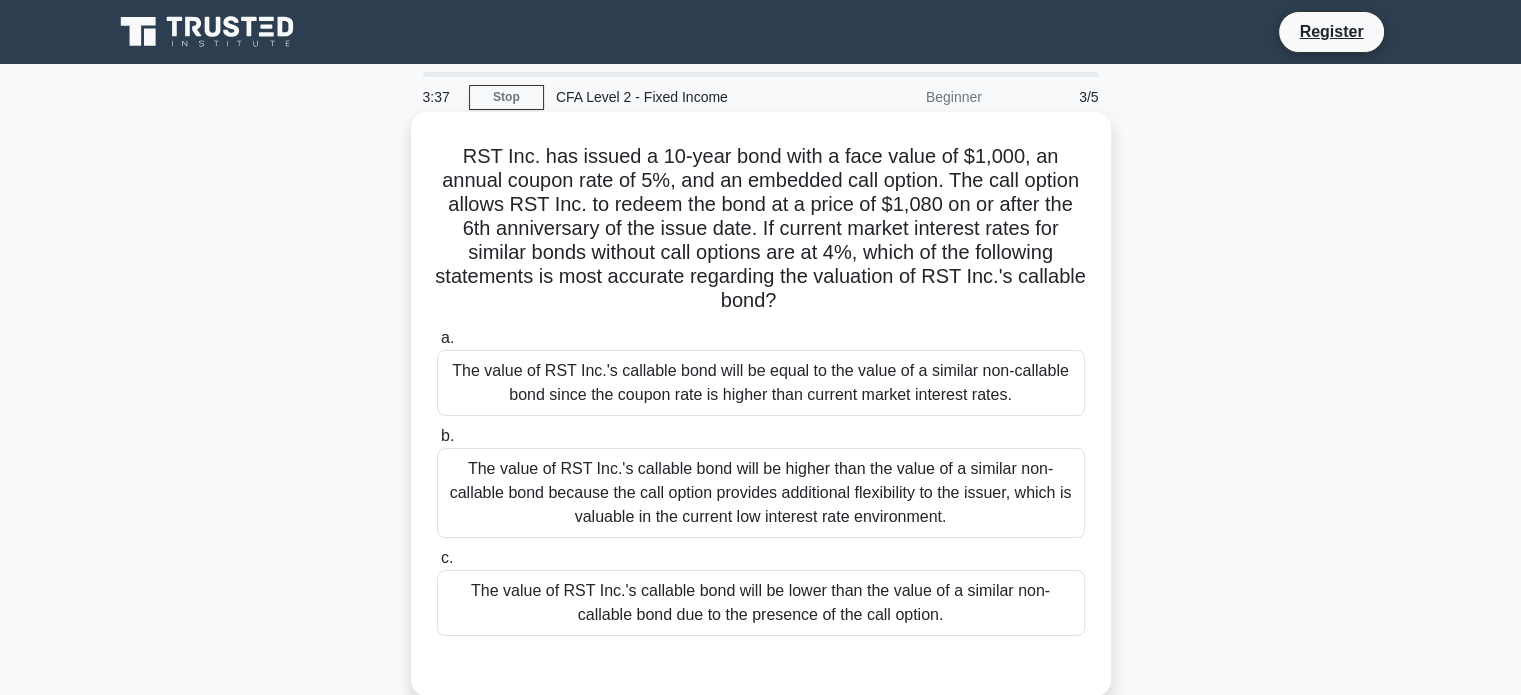 click on "The value of RST Inc.'s callable bond will be equal to the value of a similar non-callable bond since the coupon rate is higher than current market interest rates." at bounding box center [761, 383] 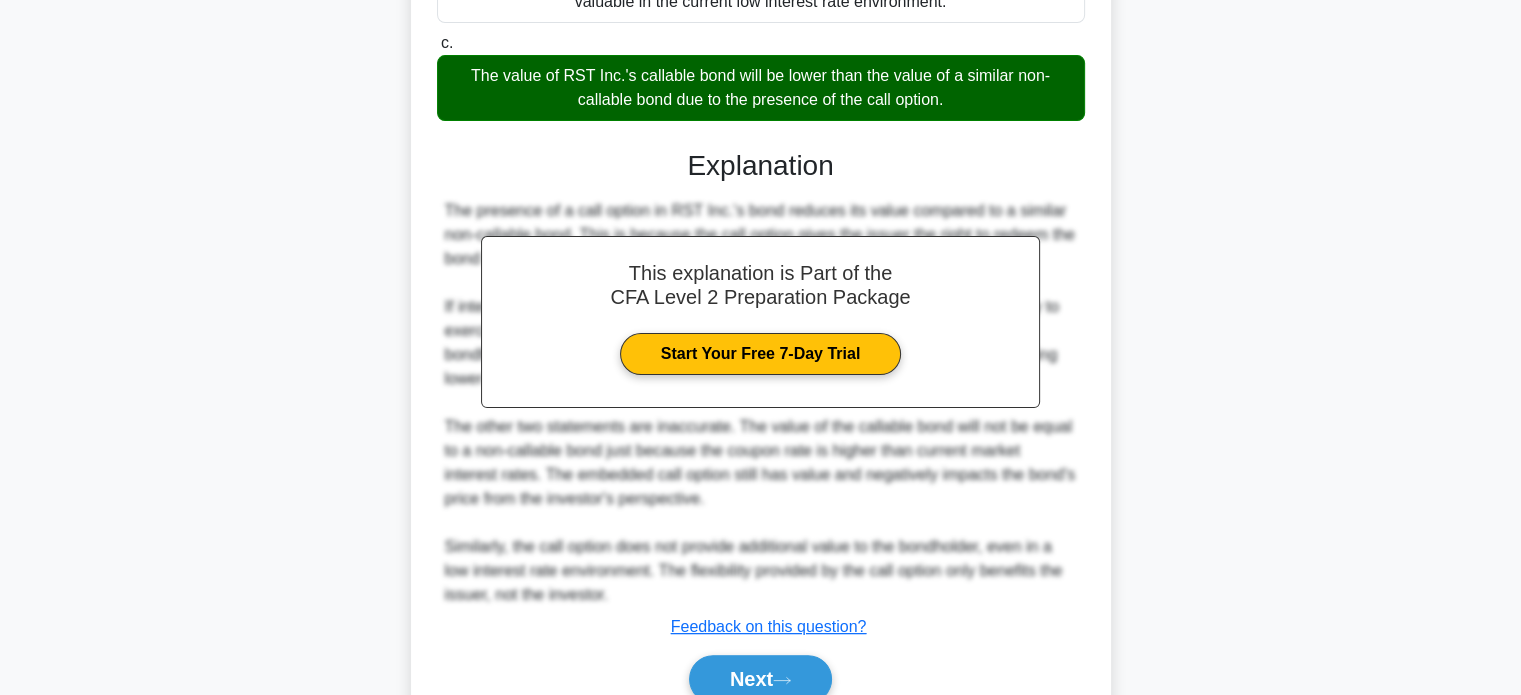 scroll, scrollTop: 608, scrollLeft: 0, axis: vertical 